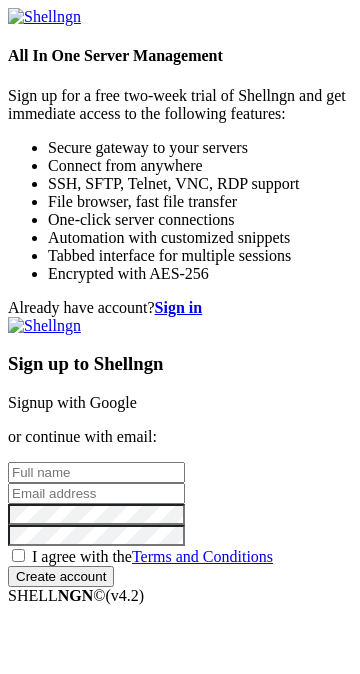 scroll, scrollTop: 0, scrollLeft: 0, axis: both 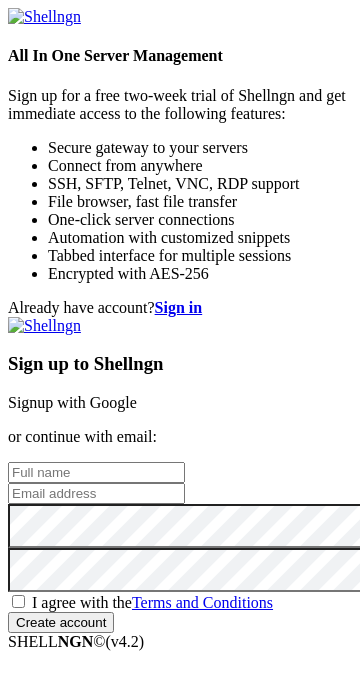 click at bounding box center [96, 472] 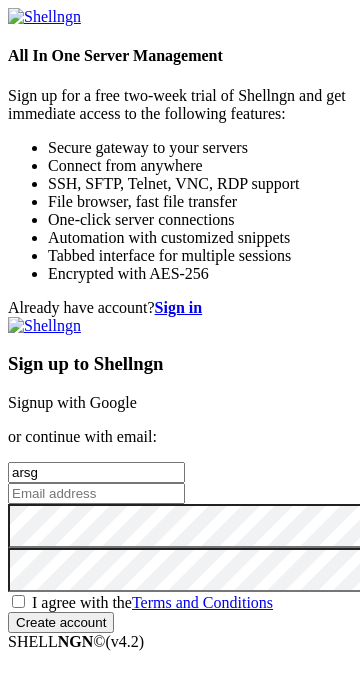 type on "arsg" 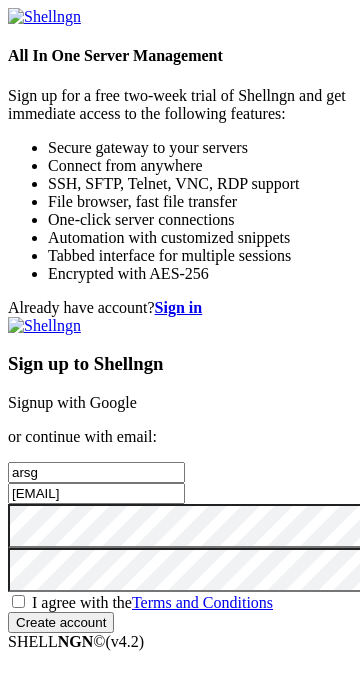 click on "I agree with the   Terms and
Conditions" at bounding box center (152, 602) 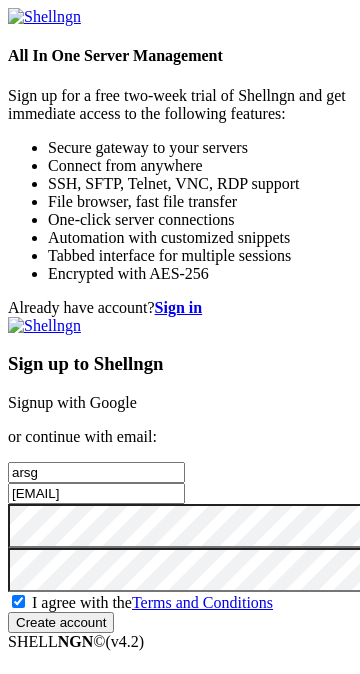 click on "Create account" at bounding box center (61, 622) 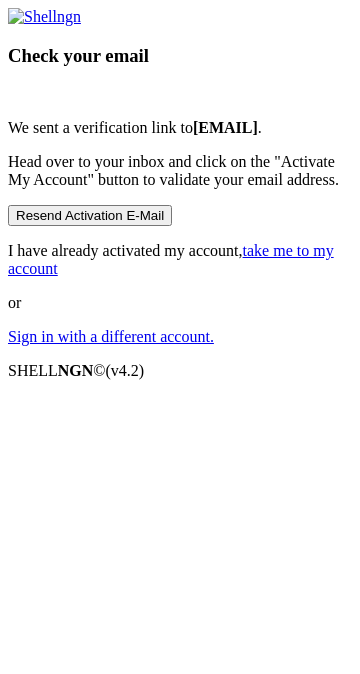 click on "Resend Activation E-Mail" at bounding box center (90, 215) 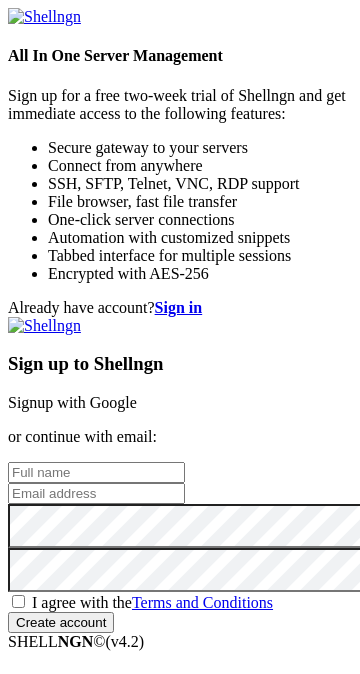 click on "Signup with Google" at bounding box center [72, 402] 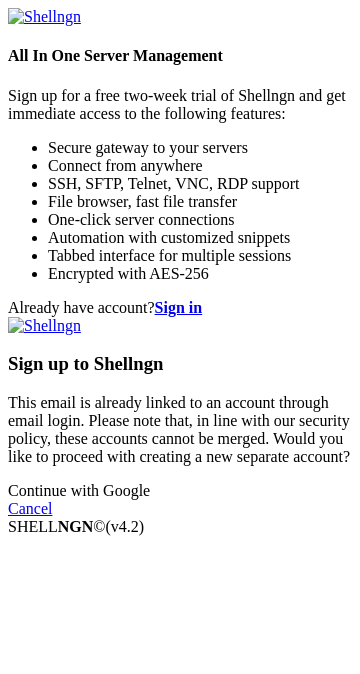 click on "Continue with Google" at bounding box center [79, 490] 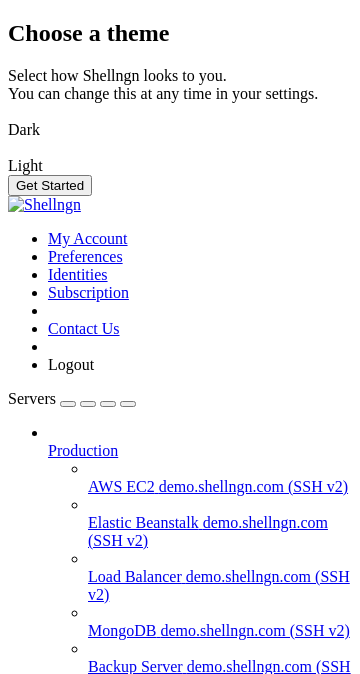 drag, startPoint x: 825, startPoint y: 691, endPoint x: 299, endPoint y: 566, distance: 540.6487 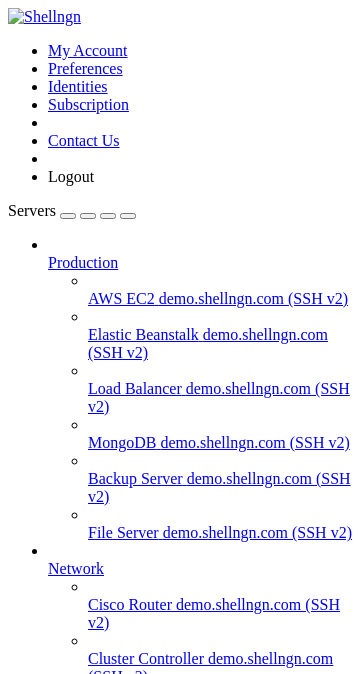click on "Add Server" at bounding box center (180, 927) 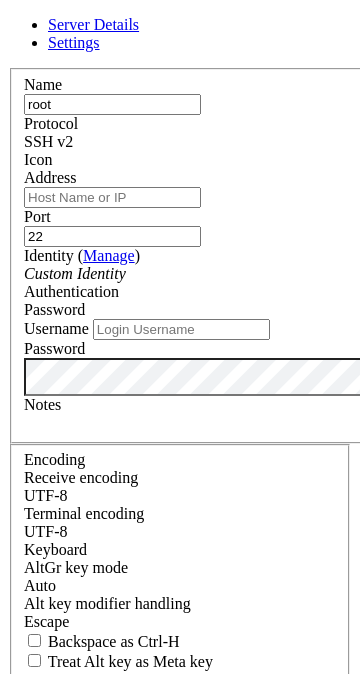 type on "root" 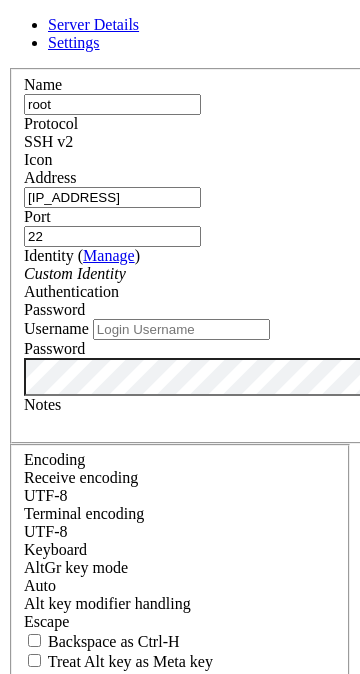 type on "[IP_ADDRESS]" 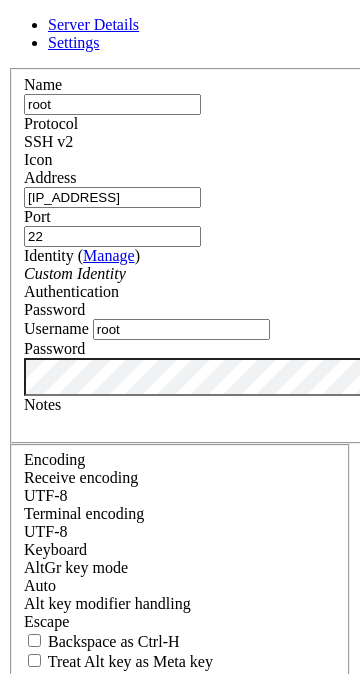 type on "root" 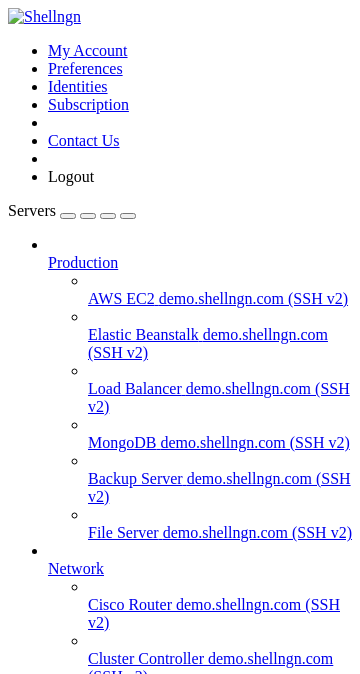click on "root" at bounding box center [61, 802] 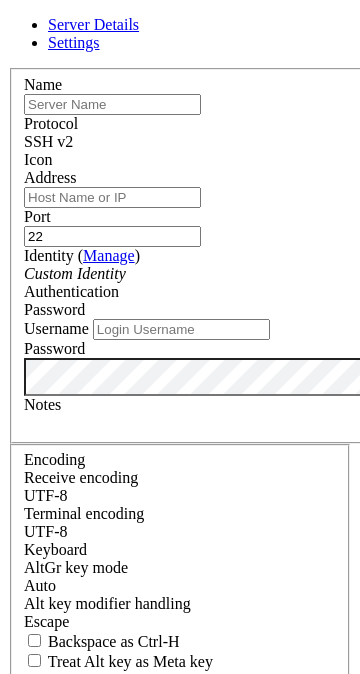 click at bounding box center [8, 68] 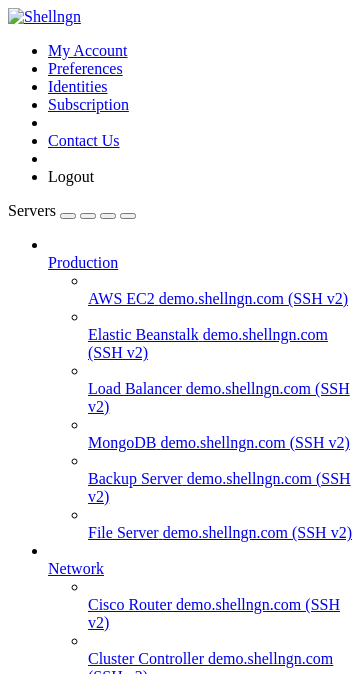 click on "root" at bounding box center [61, 802] 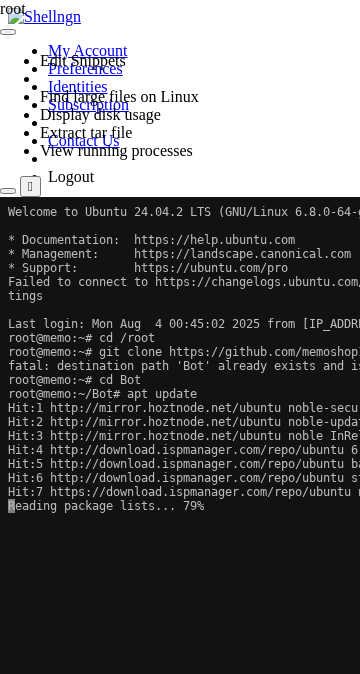 click 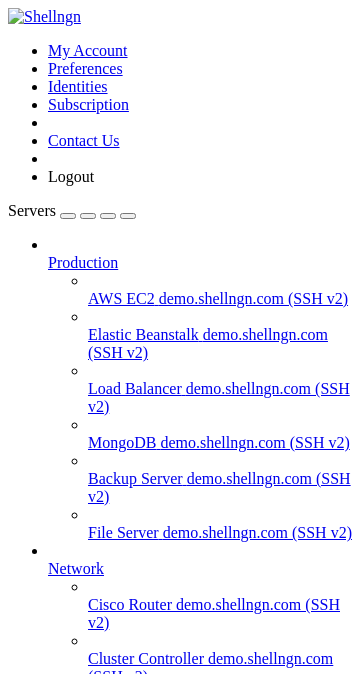 click on "[IP_ADDRESS] (SSH v2)" at bounding box center (163, 802) 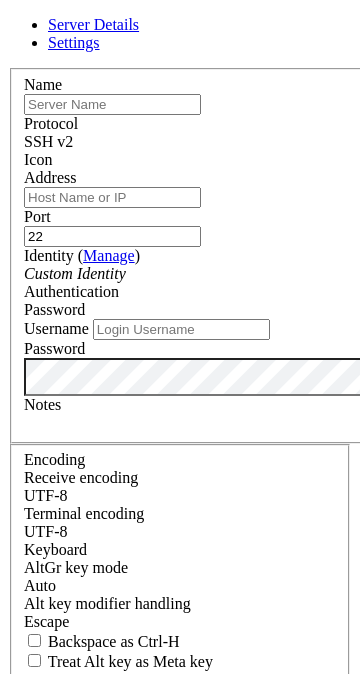click at bounding box center (112, 104) 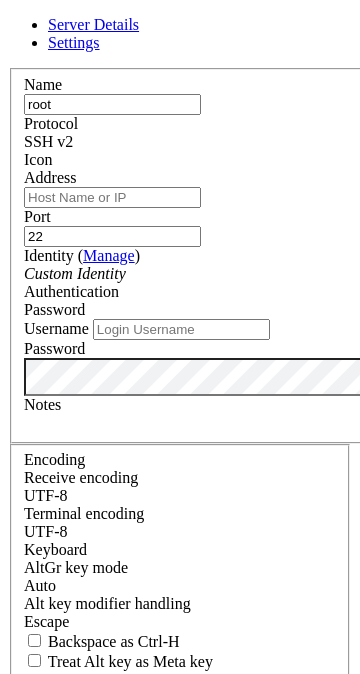 click on "Username" at bounding box center [181, 329] 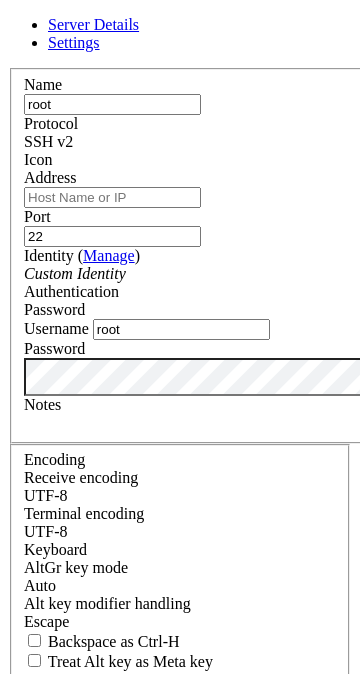 type on "root" 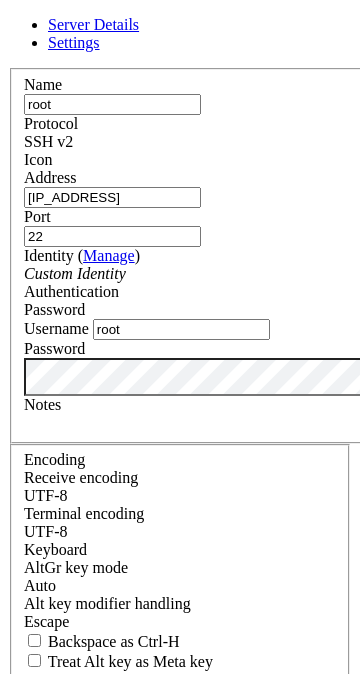 click on "Save" at bounding box center (31, 849) 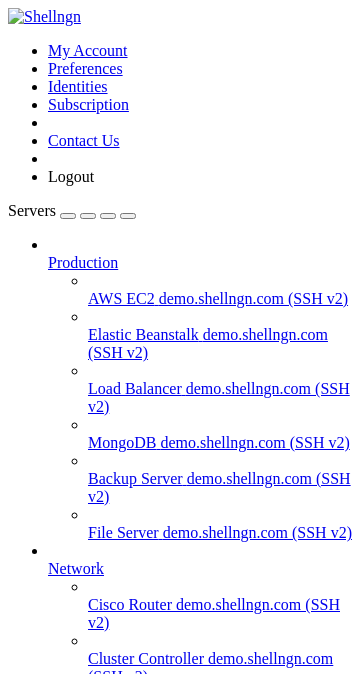 click on "Delete" at bounding box center [69, 1140] 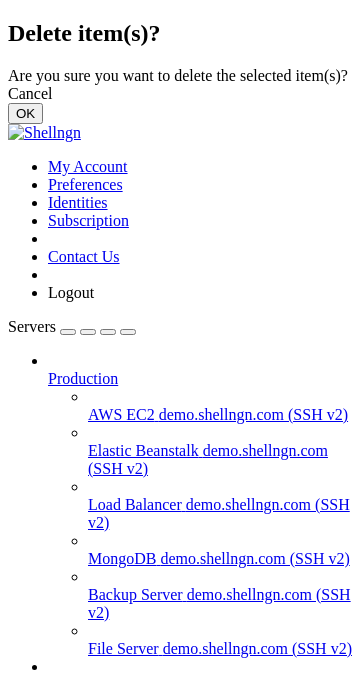 drag, startPoint x: 1202, startPoint y: 552, endPoint x: 1193, endPoint y: 537, distance: 17.492855 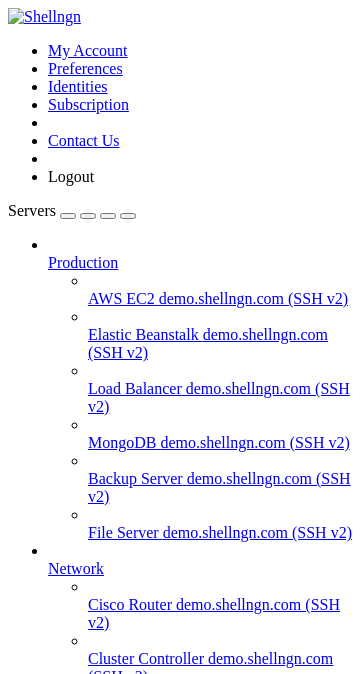 click on "root" at bounding box center [61, 802] 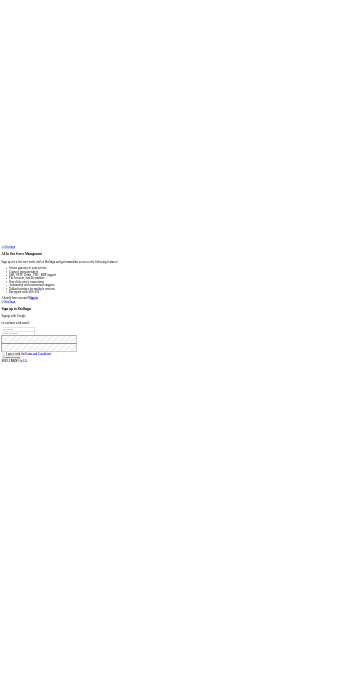 scroll, scrollTop: 0, scrollLeft: 0, axis: both 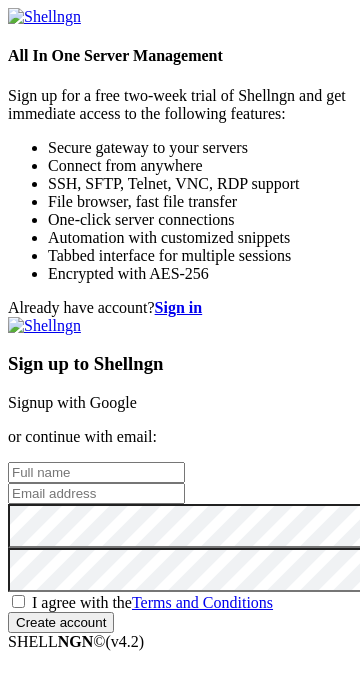 click on "Signup with Google" at bounding box center (72, 402) 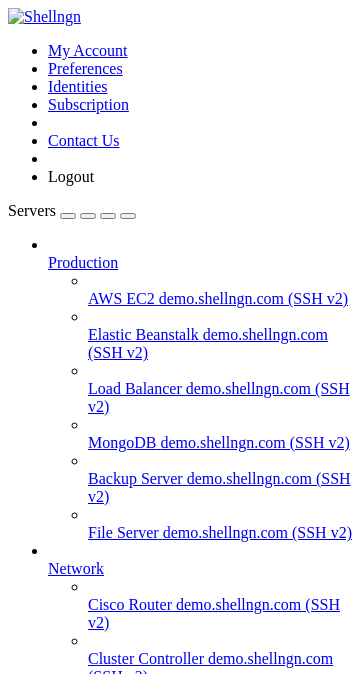 click on "Properties" at bounding box center [80, 1140] 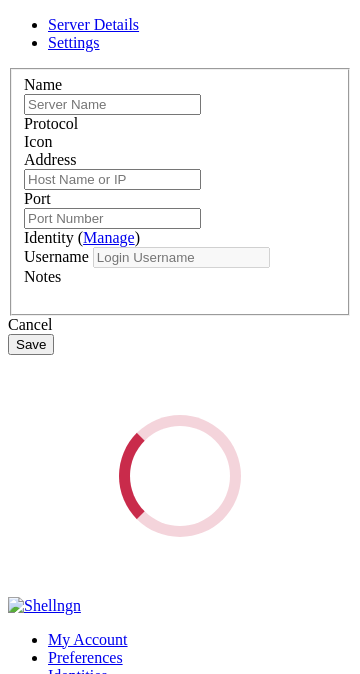 type on "root" 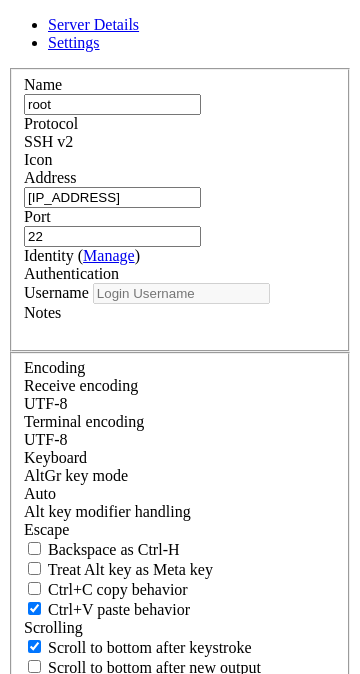 type on "root" 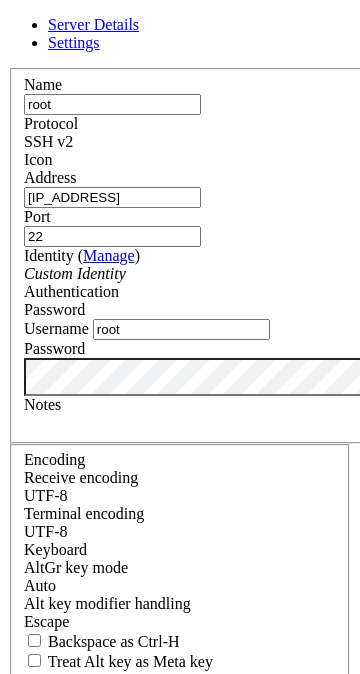click on "[IP_ADDRESS]" at bounding box center [112, 197] 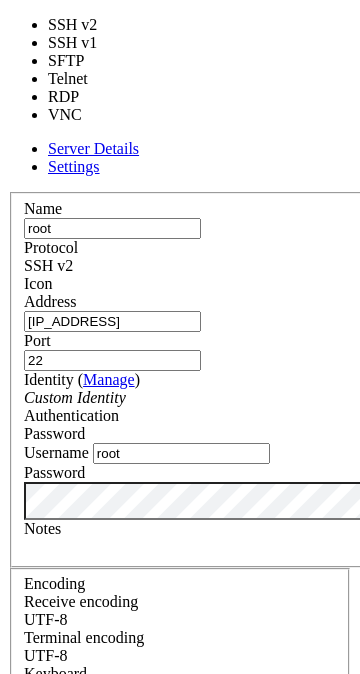 click on "SSH v2" at bounding box center [289, 266] 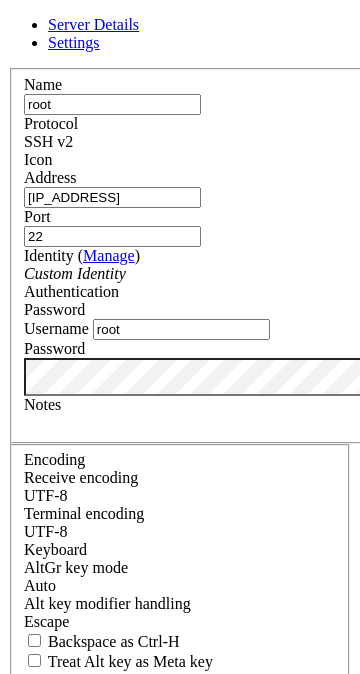 click on "Save" at bounding box center [31, 849] 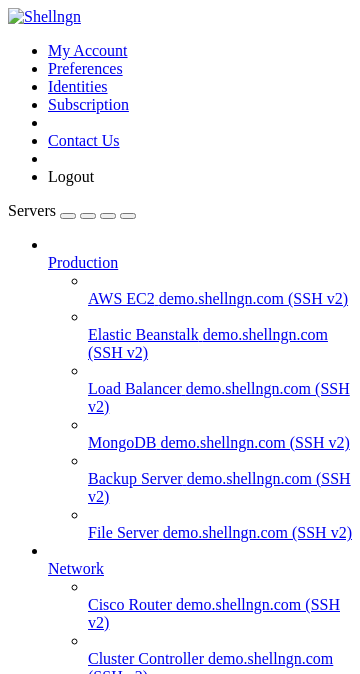click on "[IP_ADDRESS] (SSH v2)" at bounding box center (163, 802) 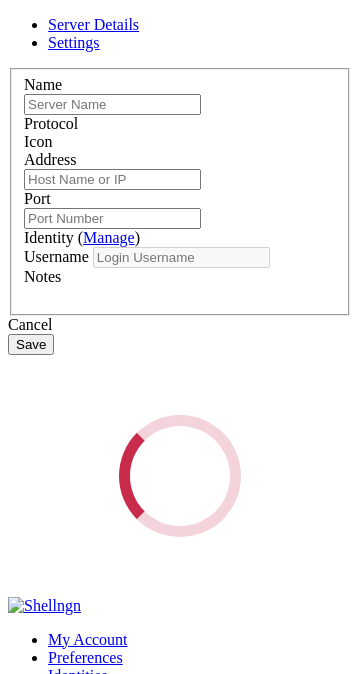 type on "root" 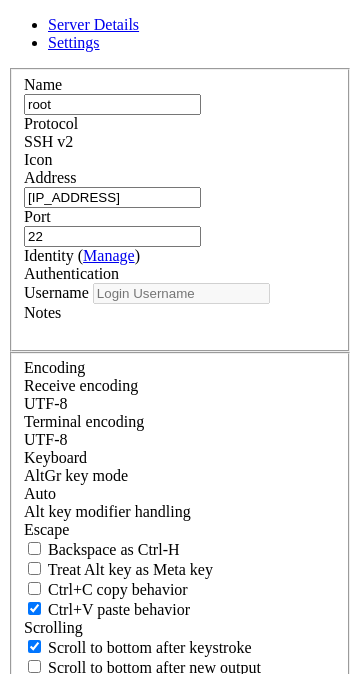 type on "root" 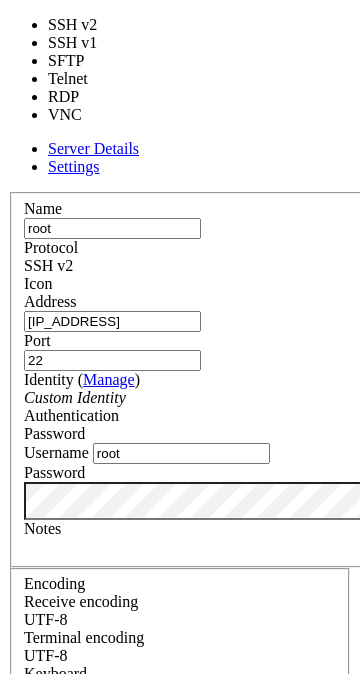 drag, startPoint x: 1020, startPoint y: 308, endPoint x: 1057, endPoint y: 305, distance: 37.12142 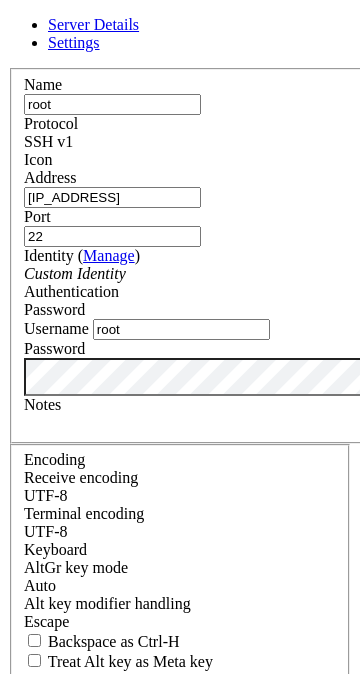 click on "Save" at bounding box center (31, 849) 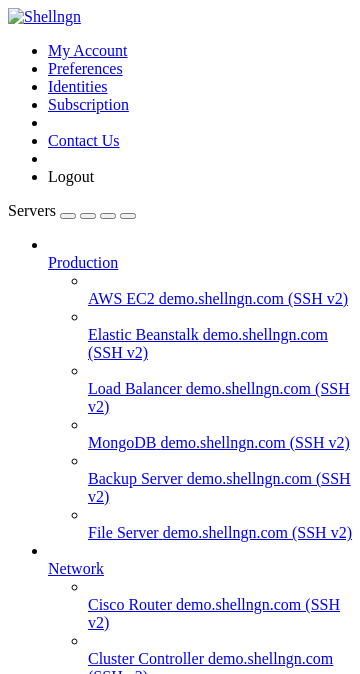 click on "root" at bounding box center (61, 802) 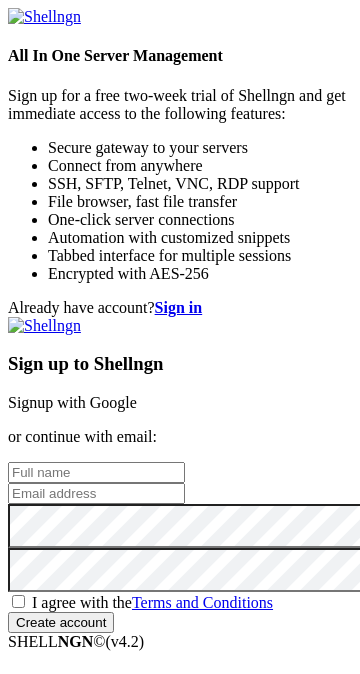 click on "Signup with Google" at bounding box center (72, 402) 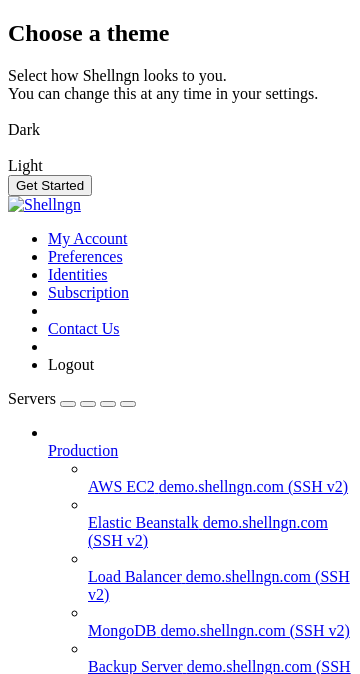 click at bounding box center [8, 117] 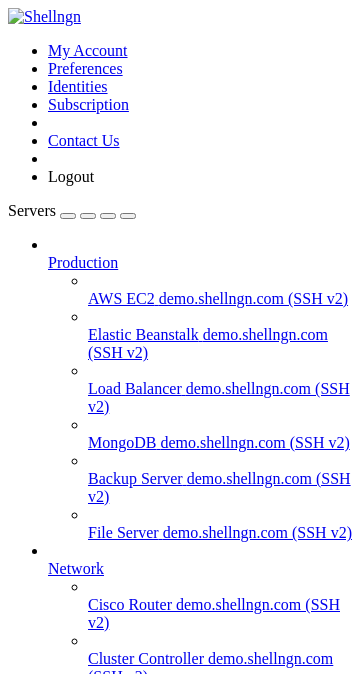 click on "Add Server" at bounding box center [180, 927] 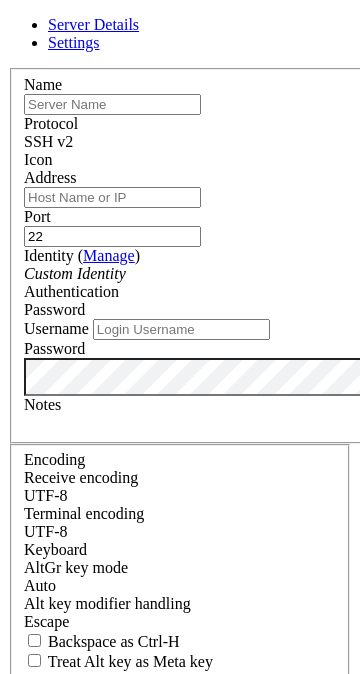 click at bounding box center [112, 104] 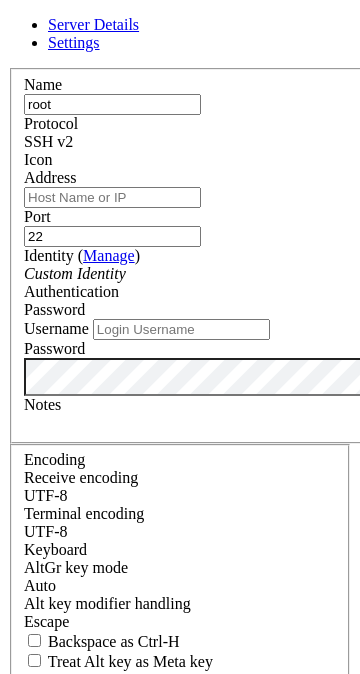 click on "Address" at bounding box center (112, 197) 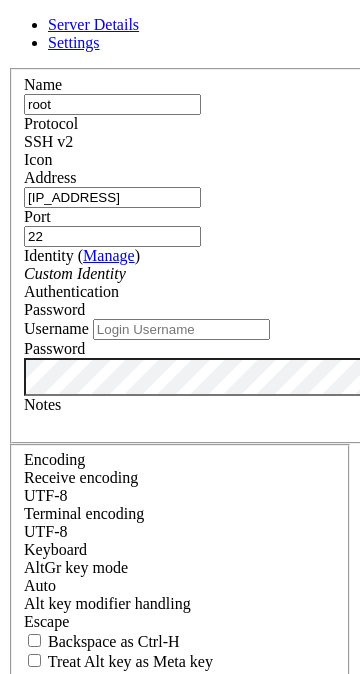 click on "Username" at bounding box center [181, 329] 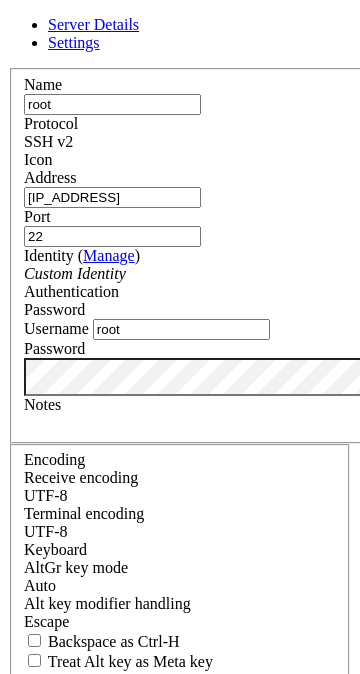 type on "root" 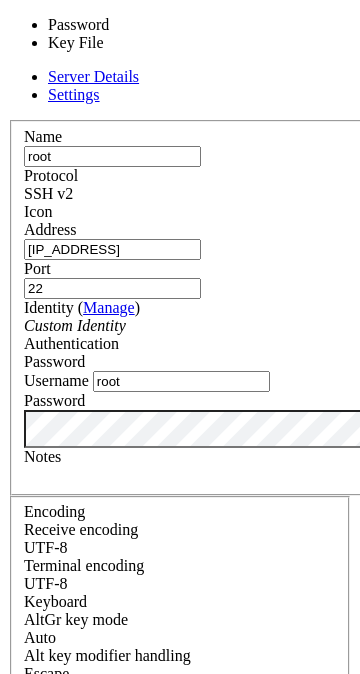 click on "Password" at bounding box center [289, 362] 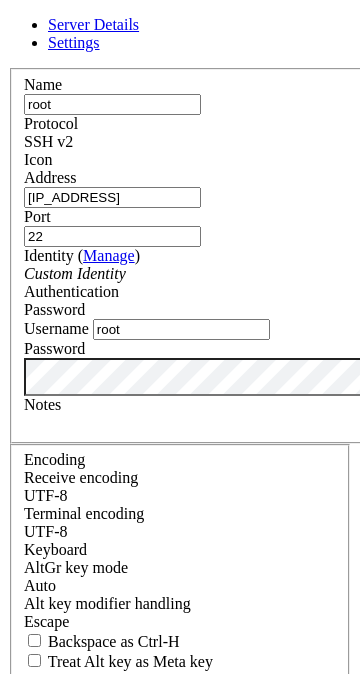 click on "Password" at bounding box center (289, 310) 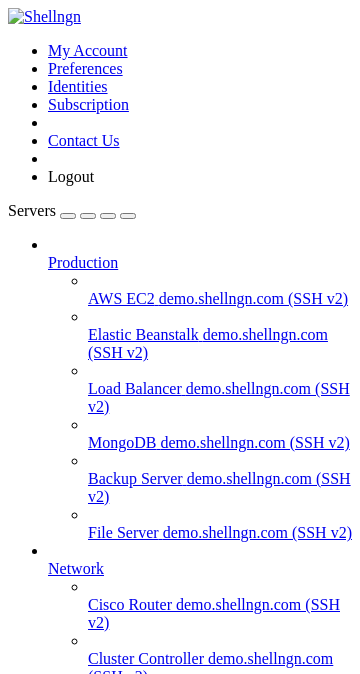 click on "root
[IP_ADDRESS] (SSH v2)" at bounding box center (200, 803) 